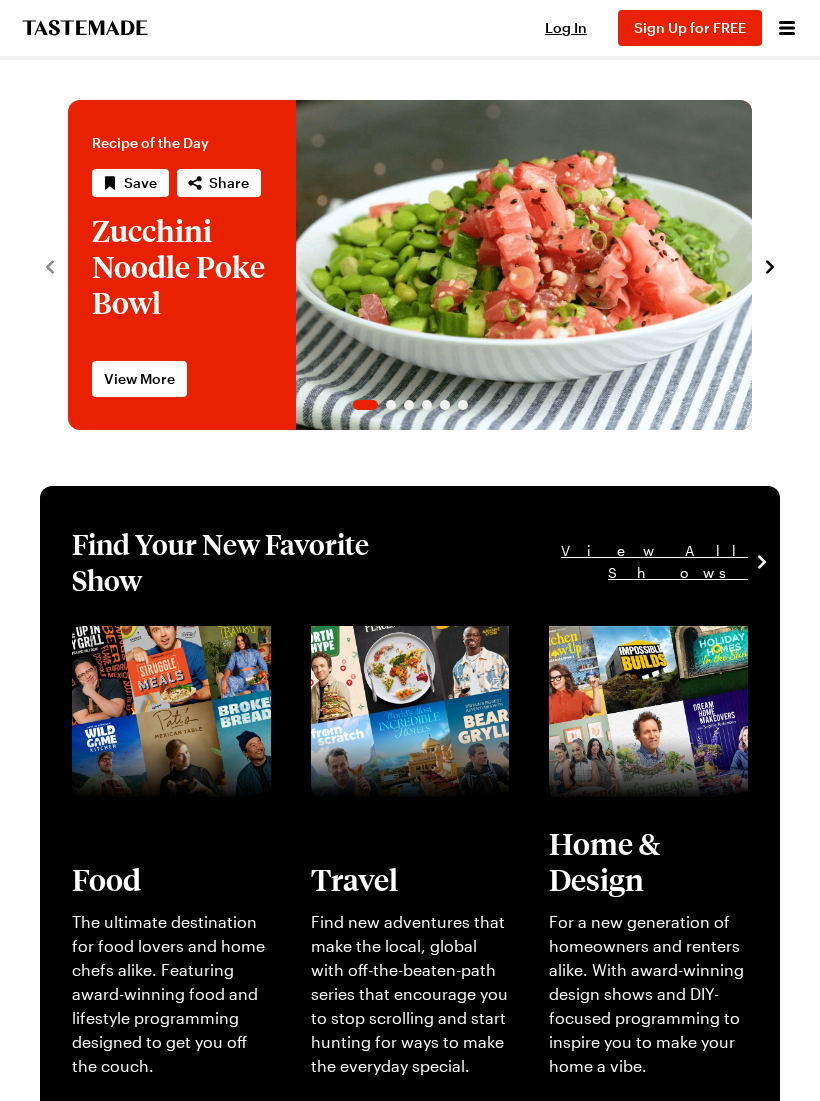 scroll, scrollTop: 0, scrollLeft: 0, axis: both 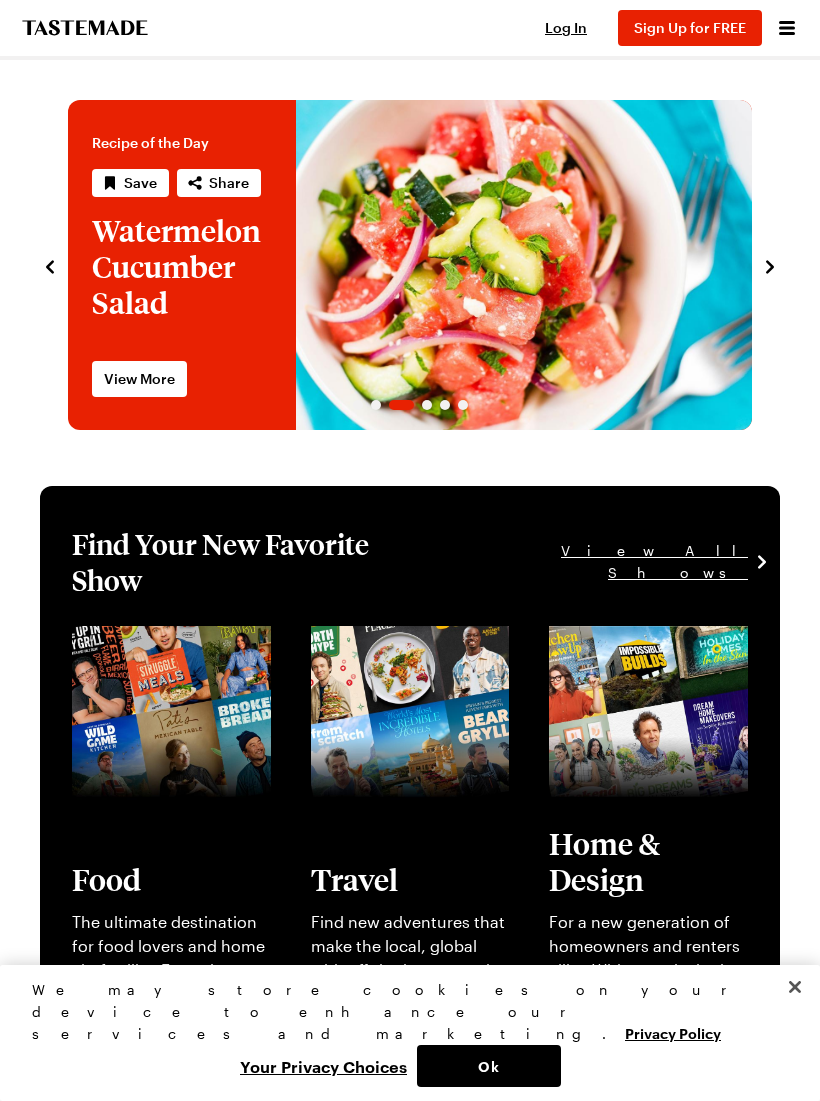 click 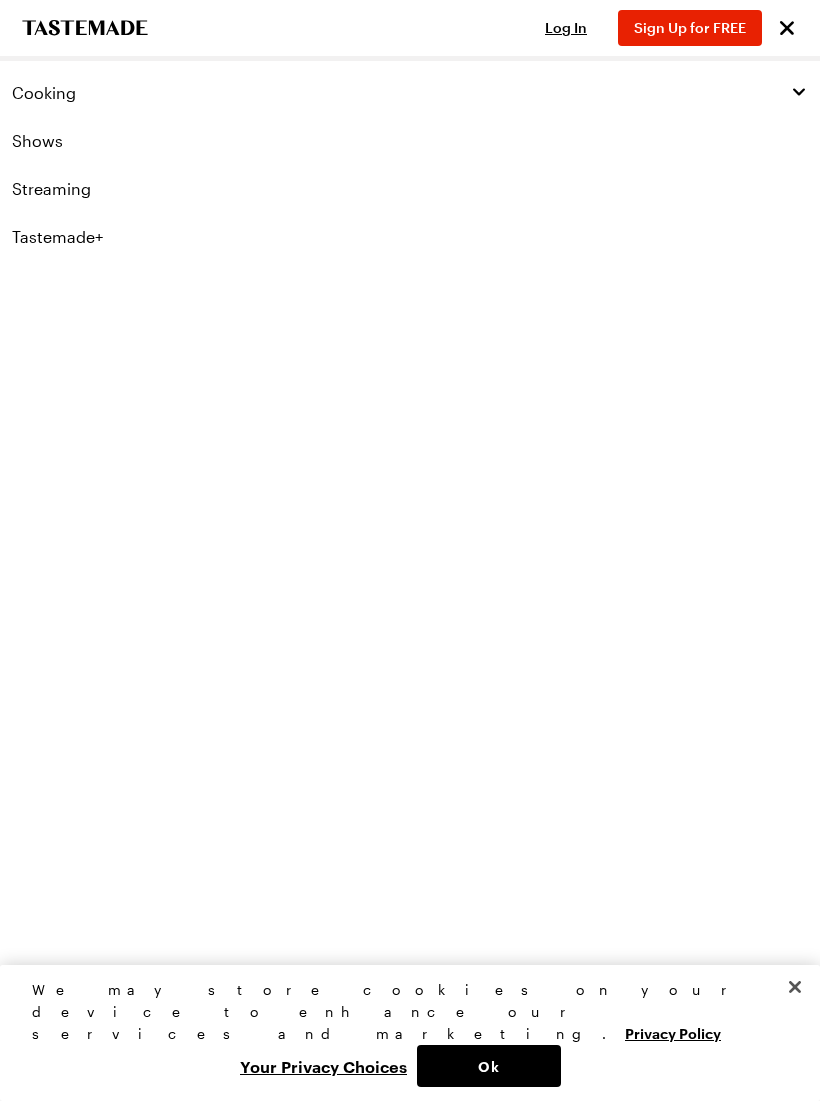 click on "Cooking" at bounding box center (44, 93) 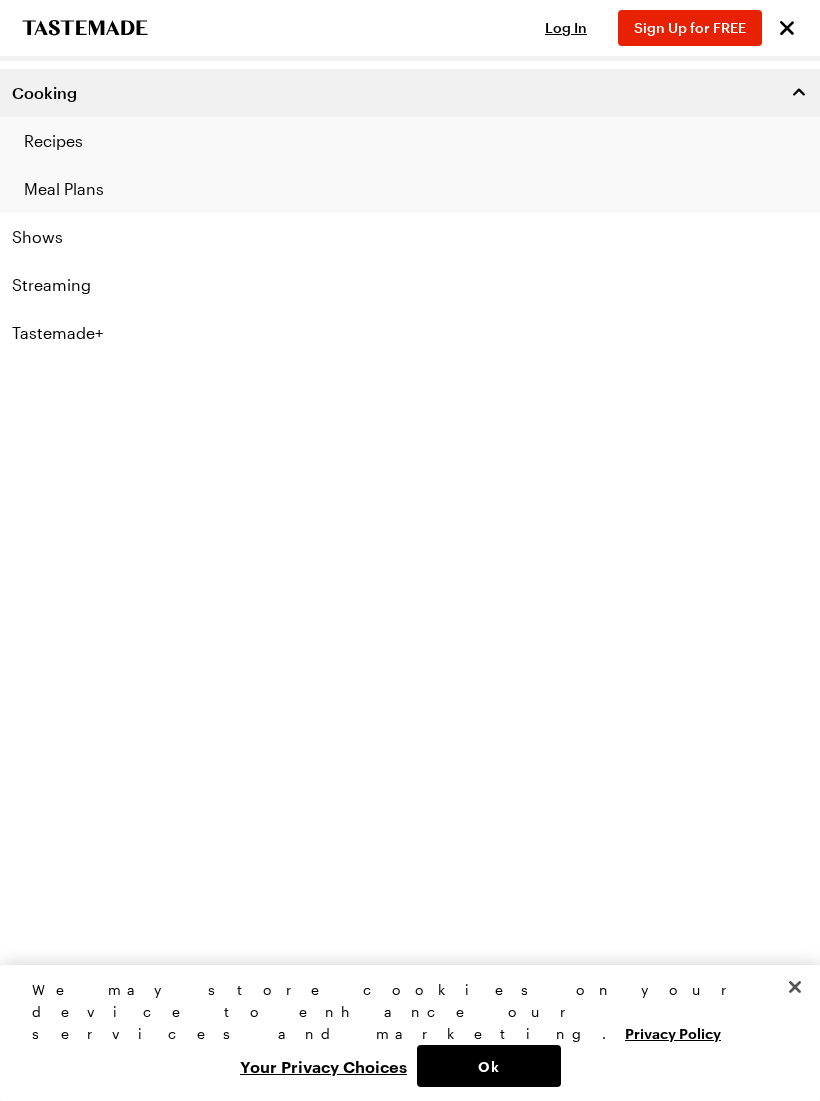 click on "Recipes" at bounding box center (410, 141) 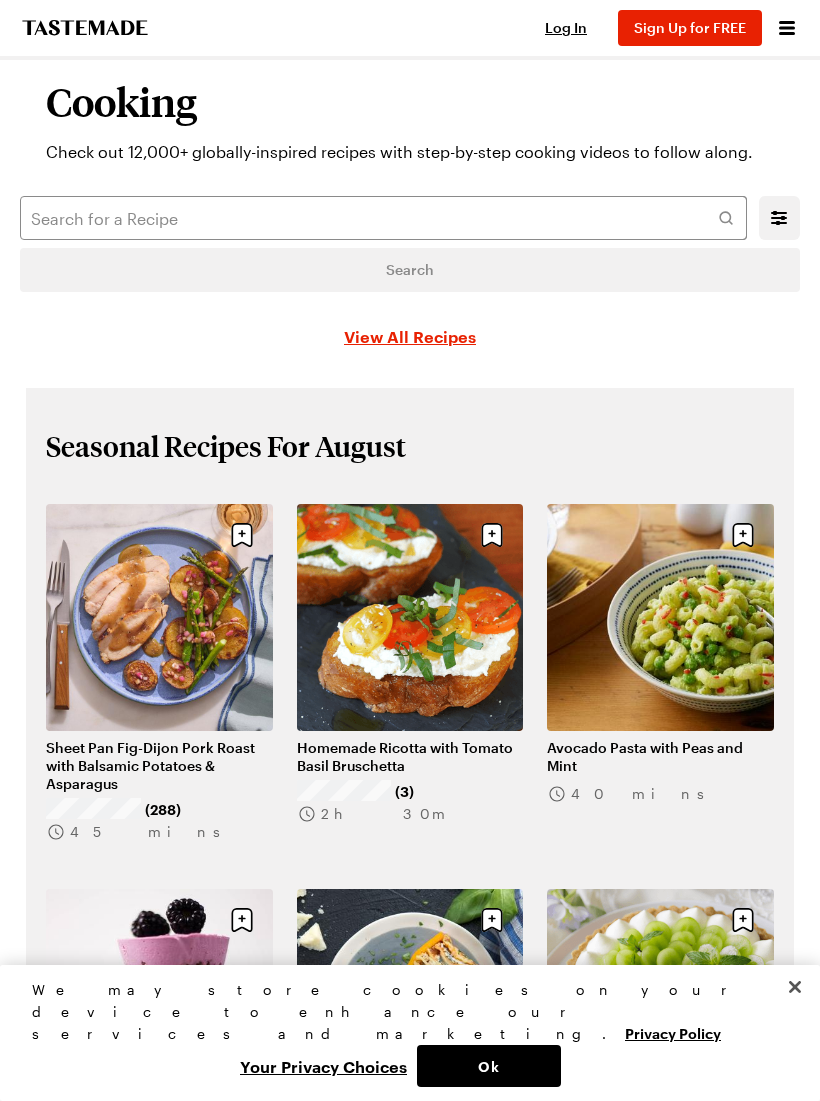 click on "Cooking Check out 12,000+ globally-inspired recipes with step-by-step cooking videos to follow along." at bounding box center [410, 122] 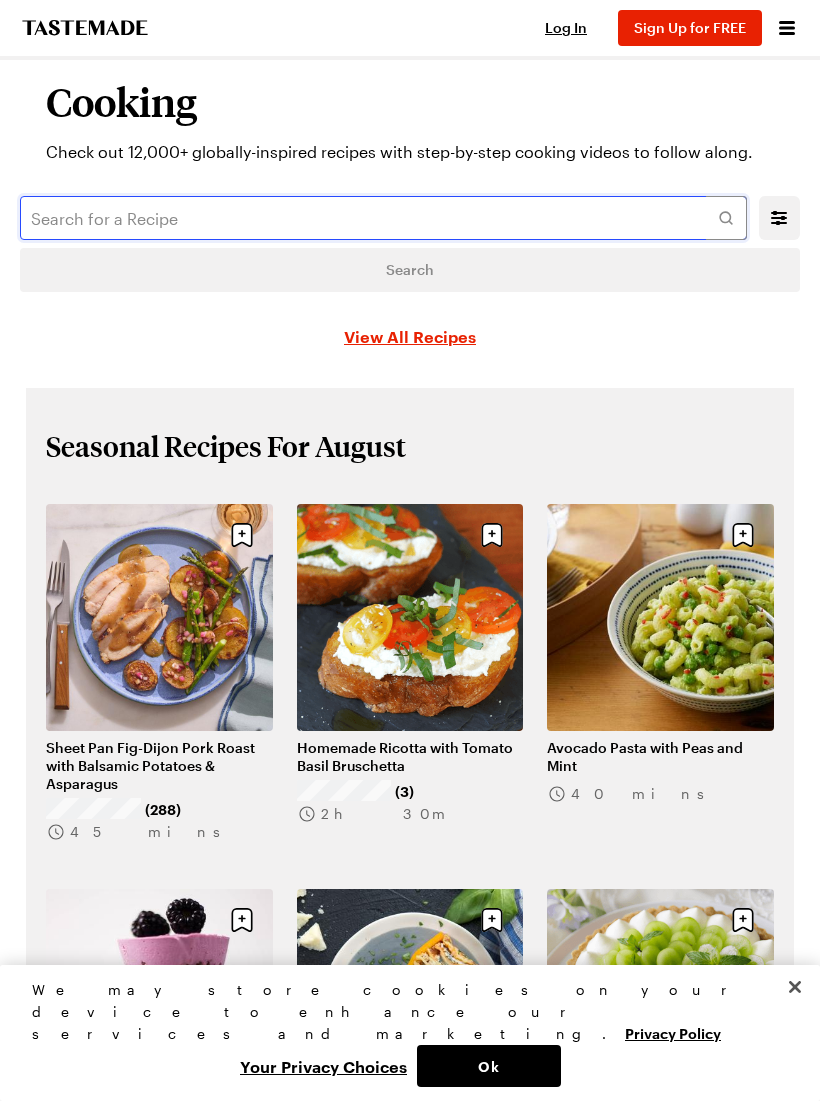 click at bounding box center [383, 218] 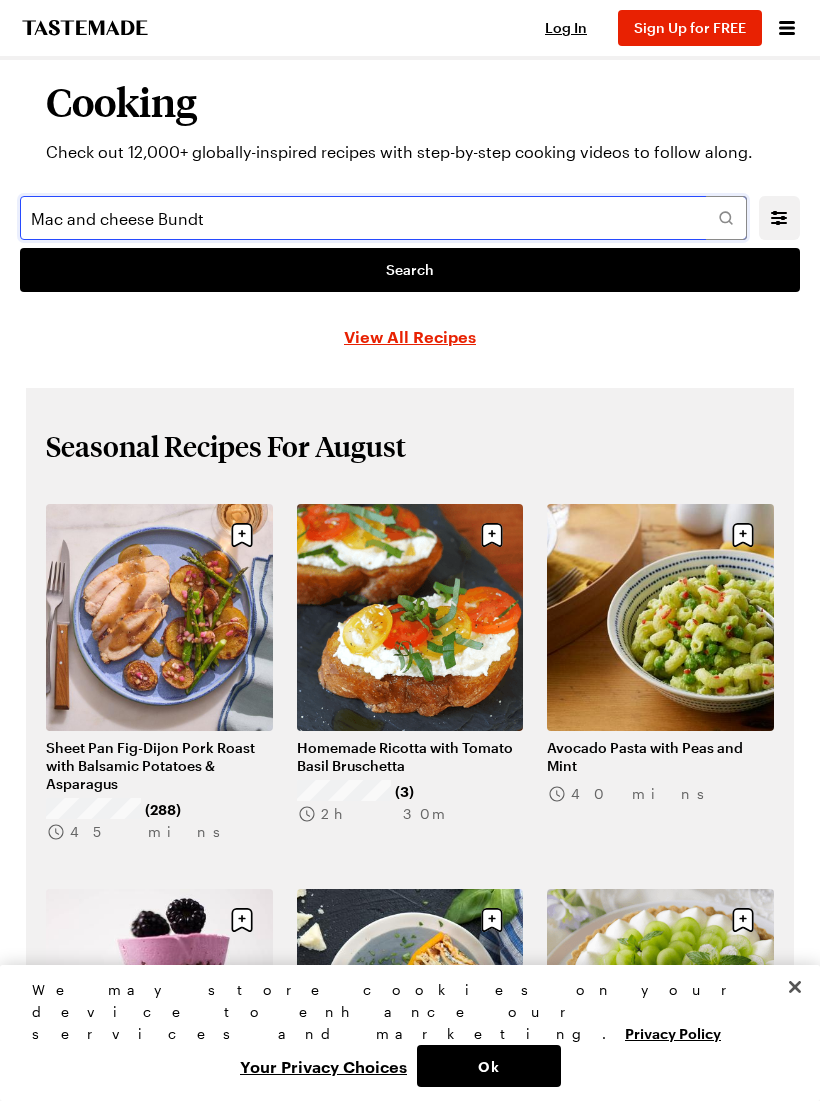 type on "Mac and cheese Bundt" 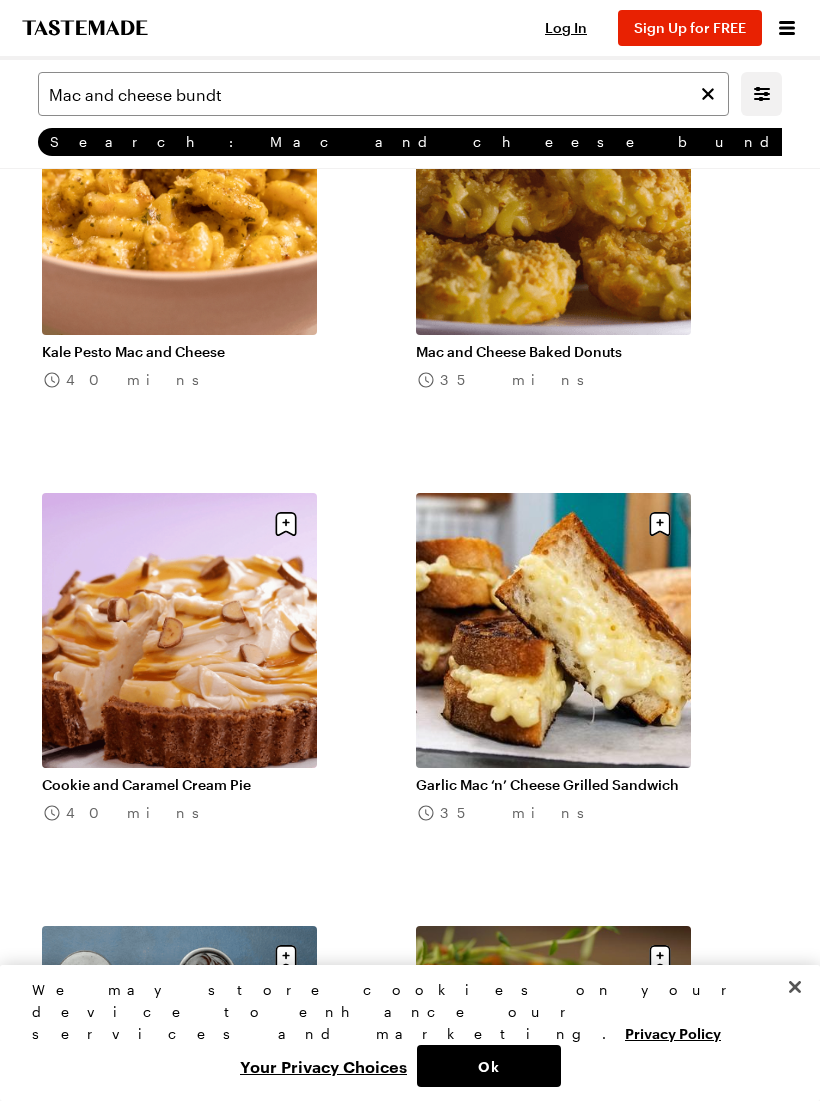 scroll, scrollTop: 4384, scrollLeft: 0, axis: vertical 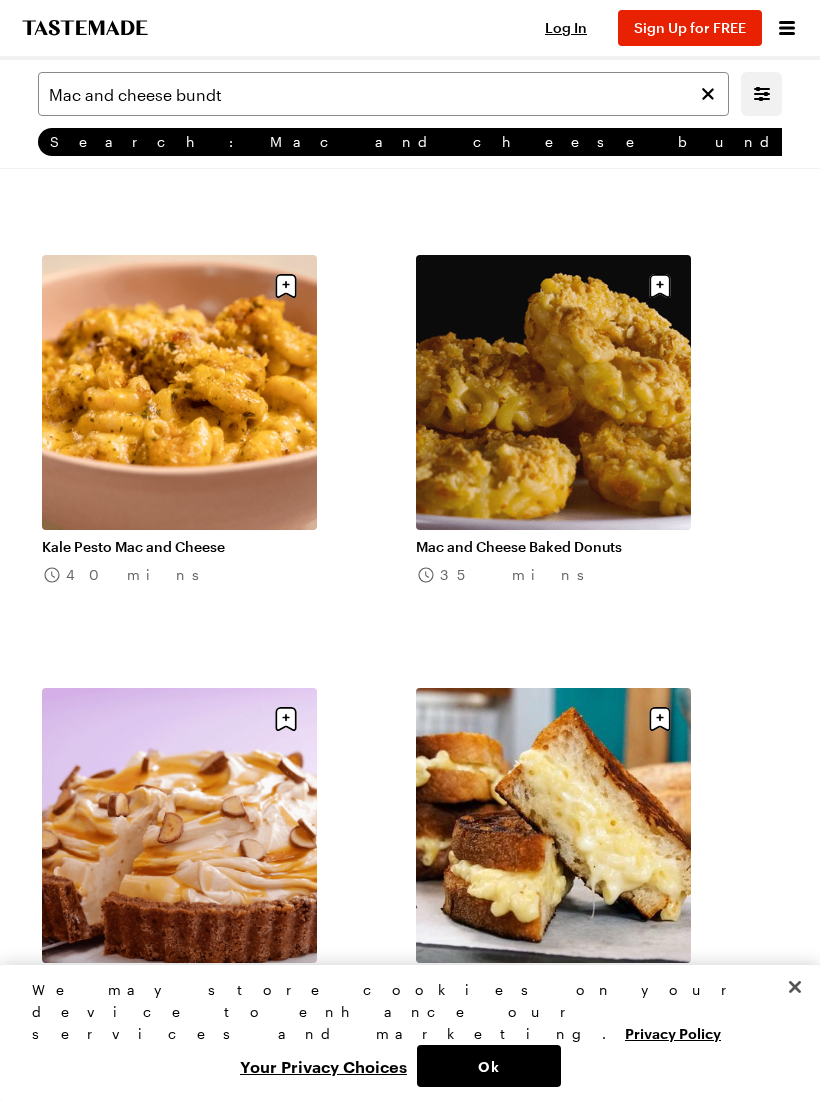 click 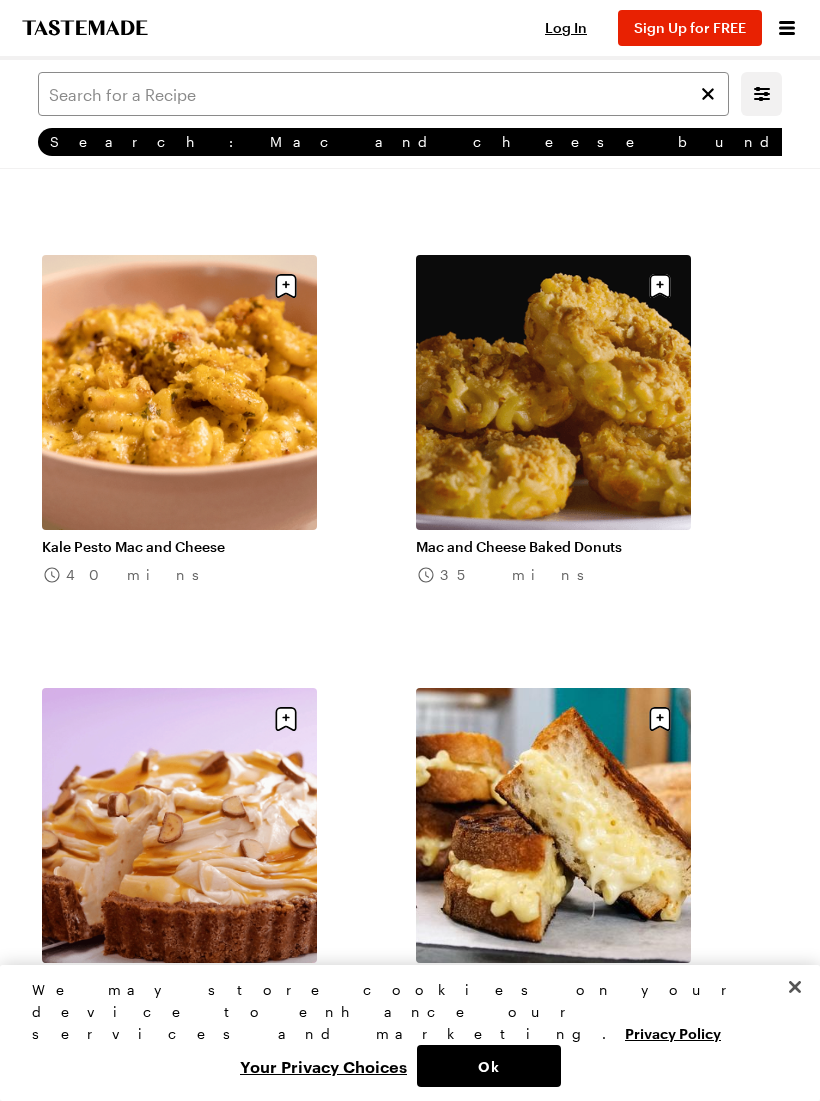 scroll, scrollTop: 0, scrollLeft: 0, axis: both 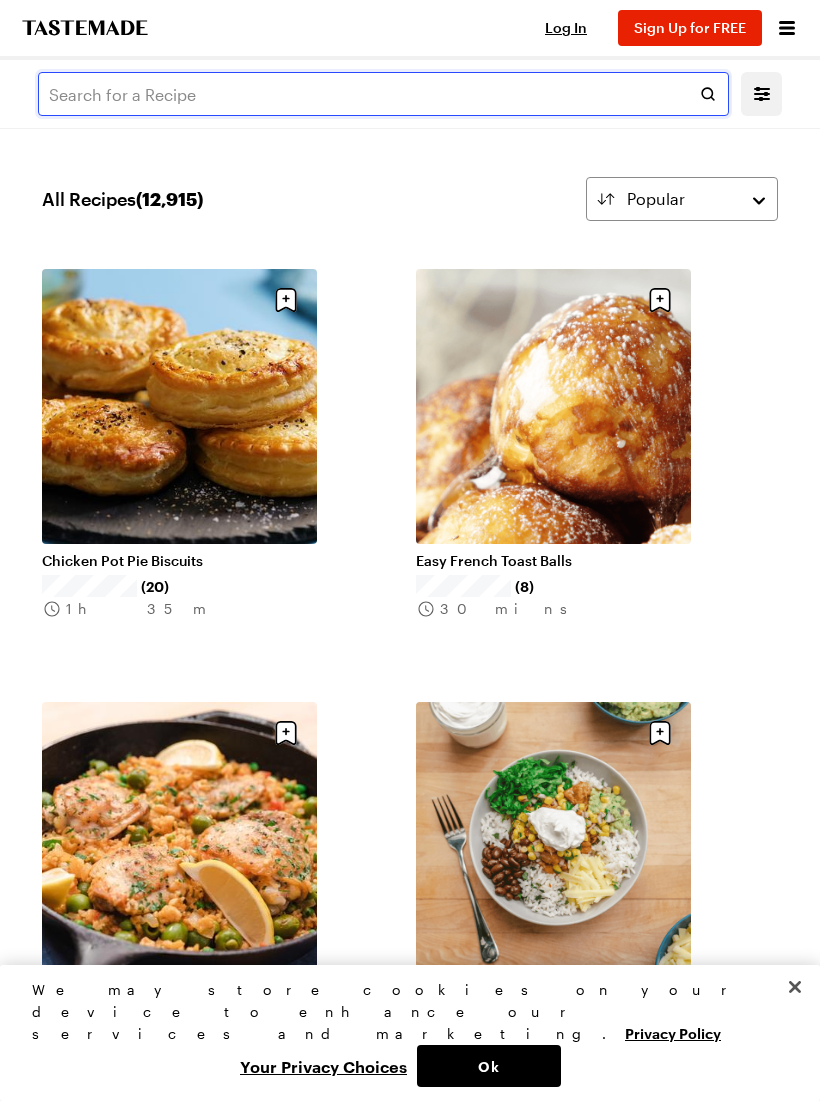 click at bounding box center (383, 94) 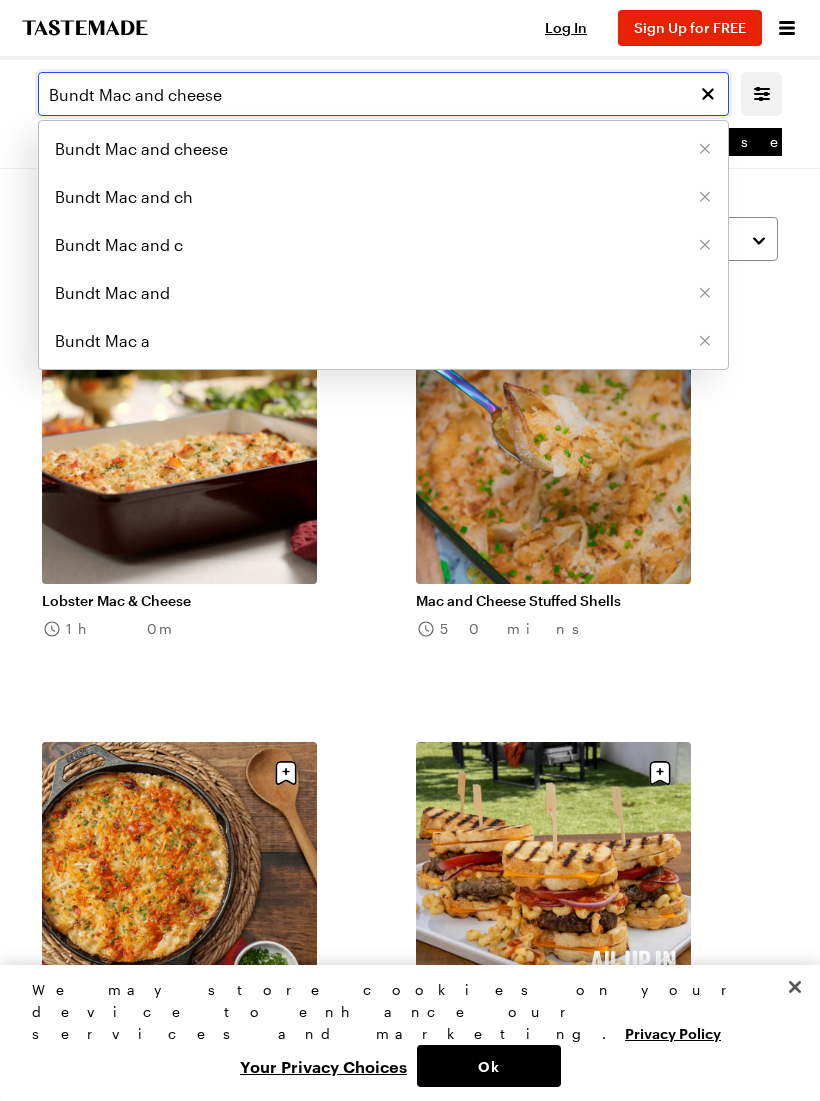 type on "Bundt Mac and cheese" 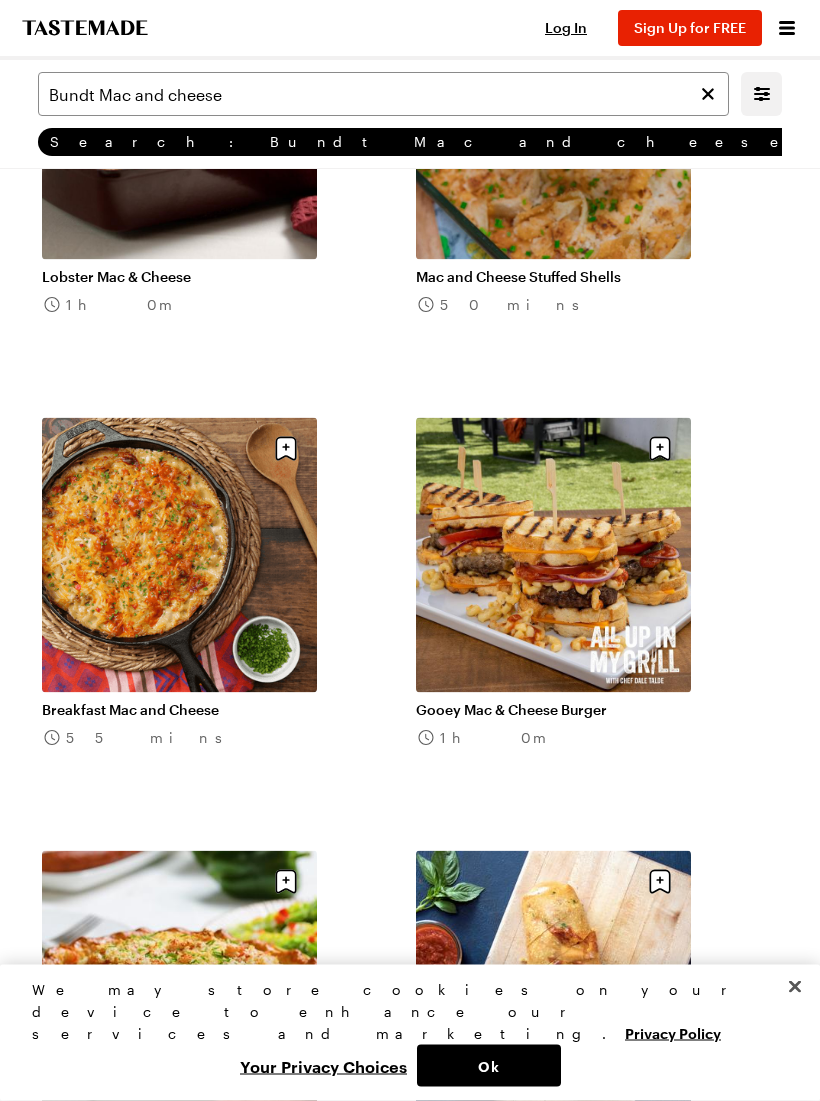 scroll, scrollTop: 0, scrollLeft: 0, axis: both 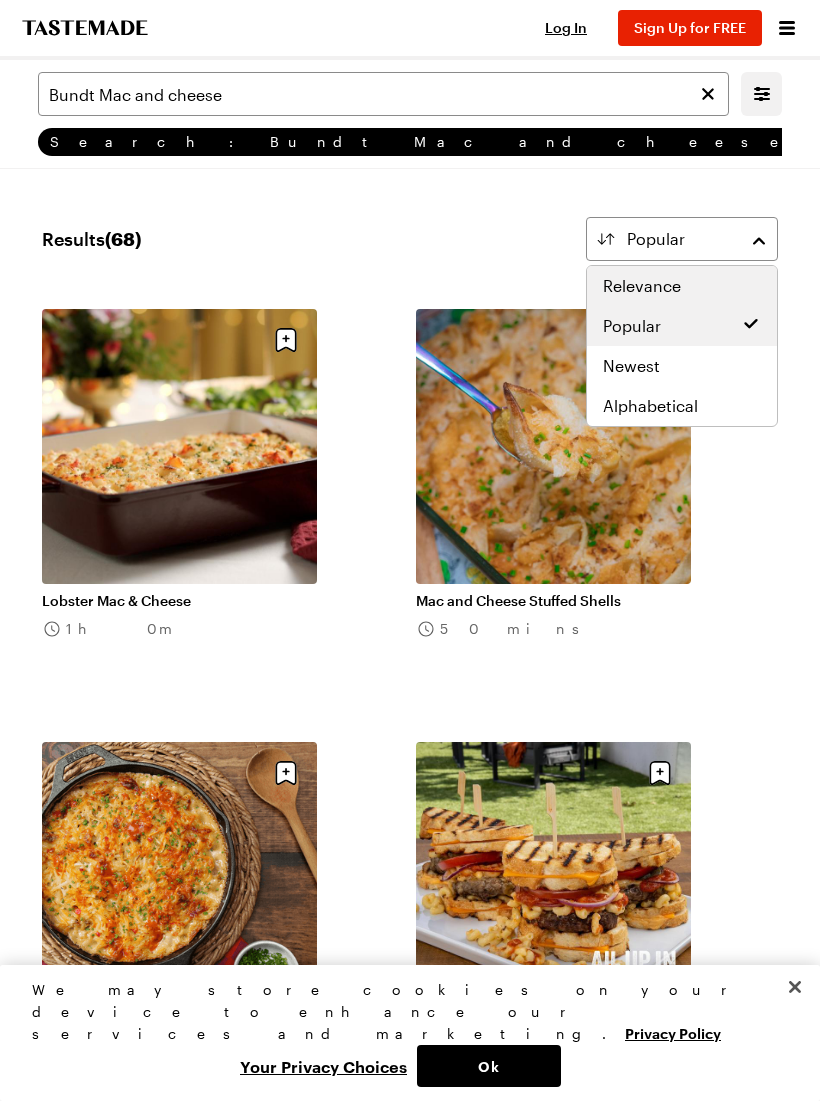 click on "Relevance" at bounding box center [642, 286] 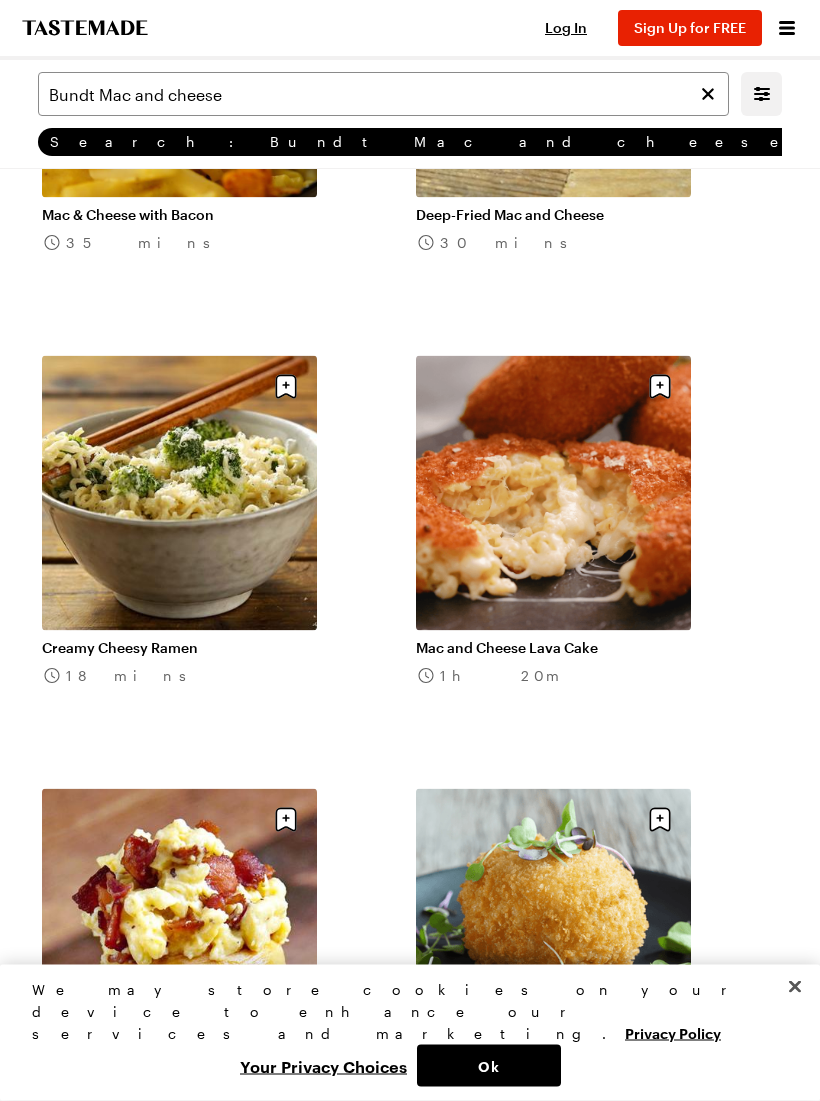 scroll, scrollTop: 6012, scrollLeft: 0, axis: vertical 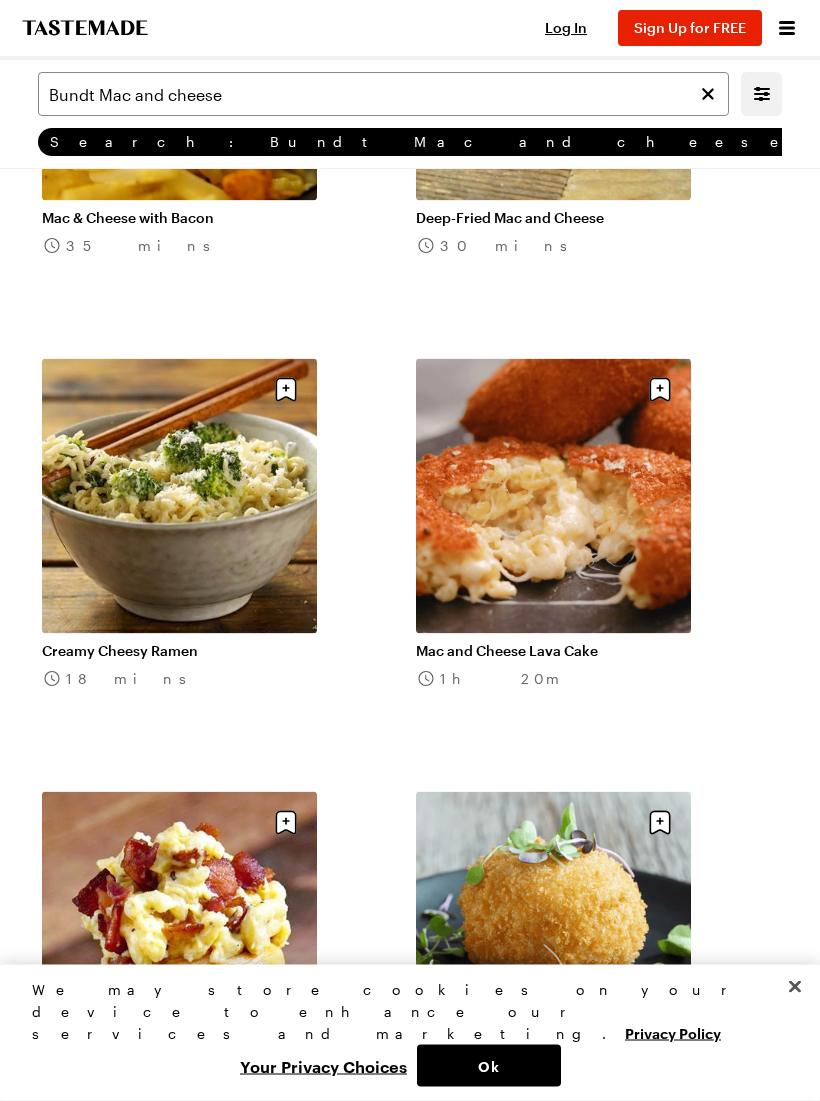click on "Mac and Cheese Lava Cake" at bounding box center [553, 651] 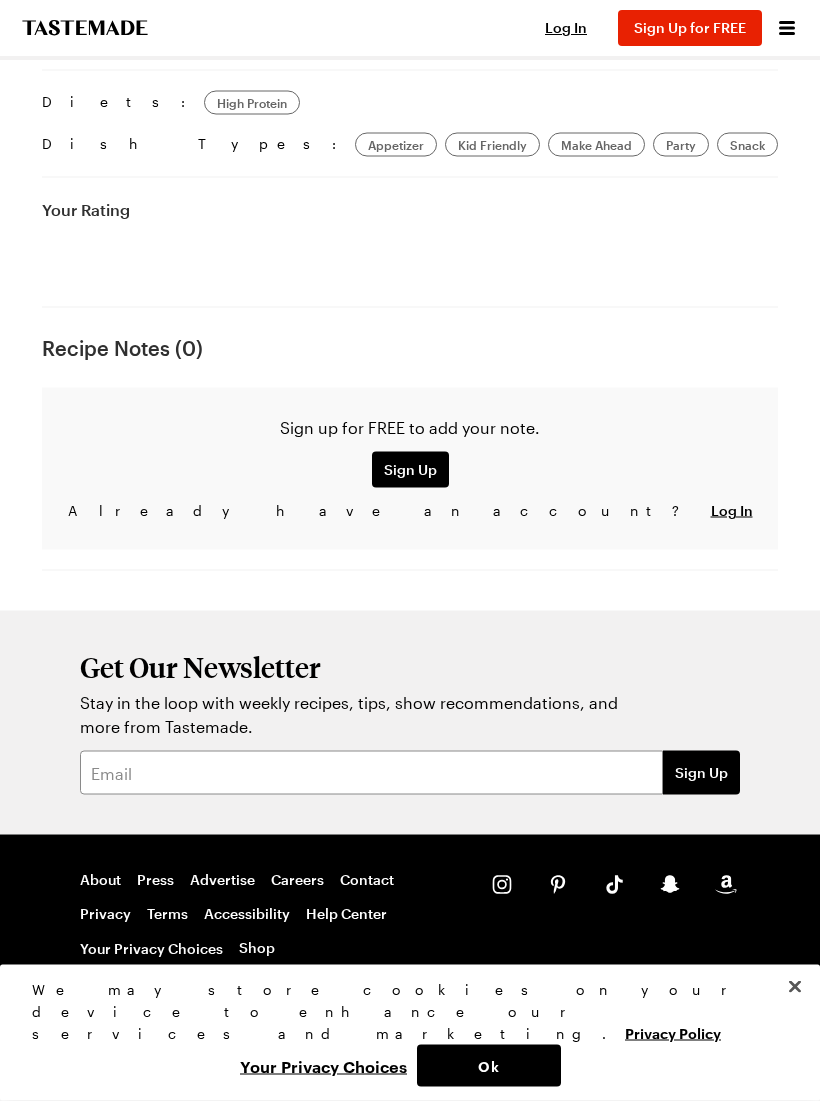 scroll, scrollTop: 0, scrollLeft: 0, axis: both 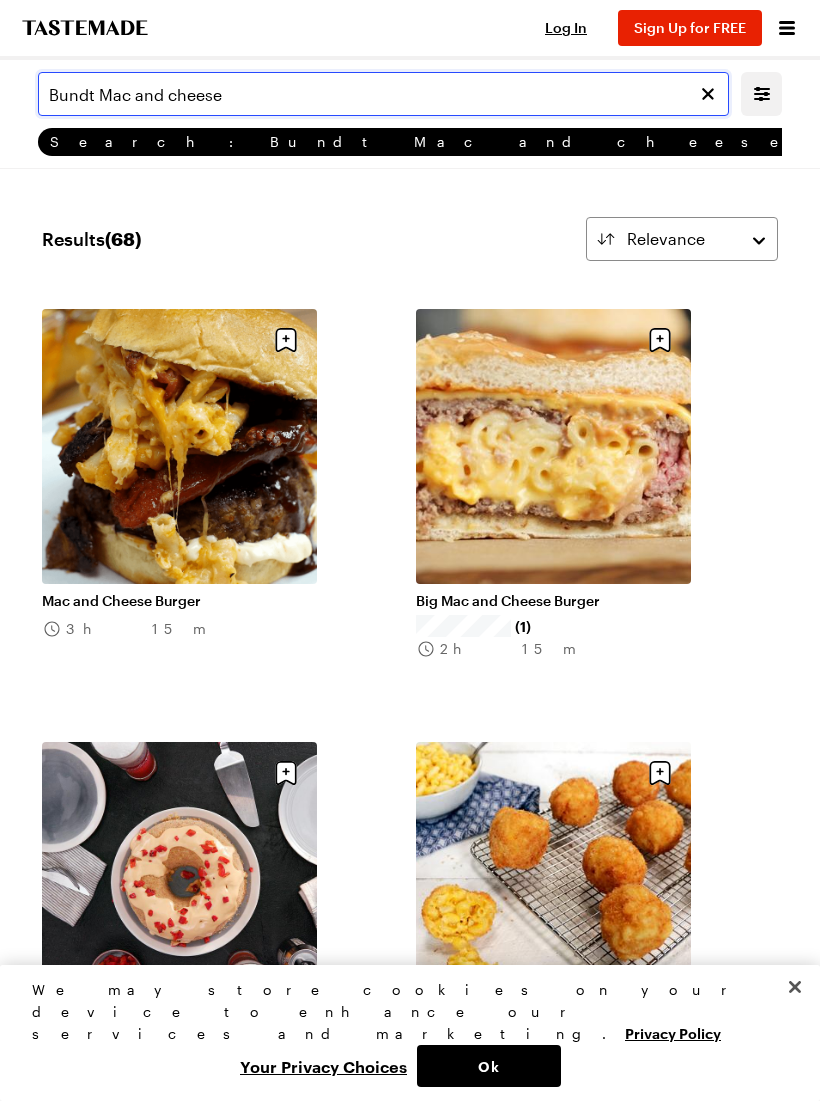 click on "Bundt Mac and cheese" at bounding box center [383, 94] 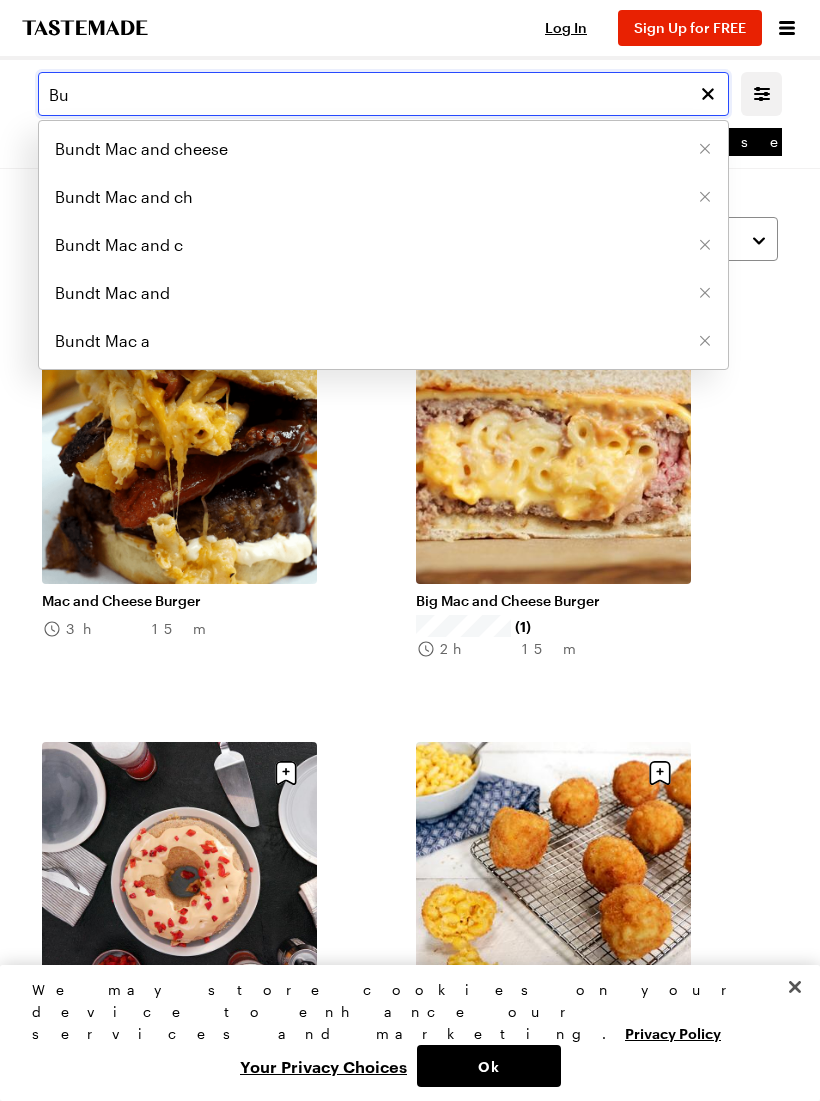 type on "B" 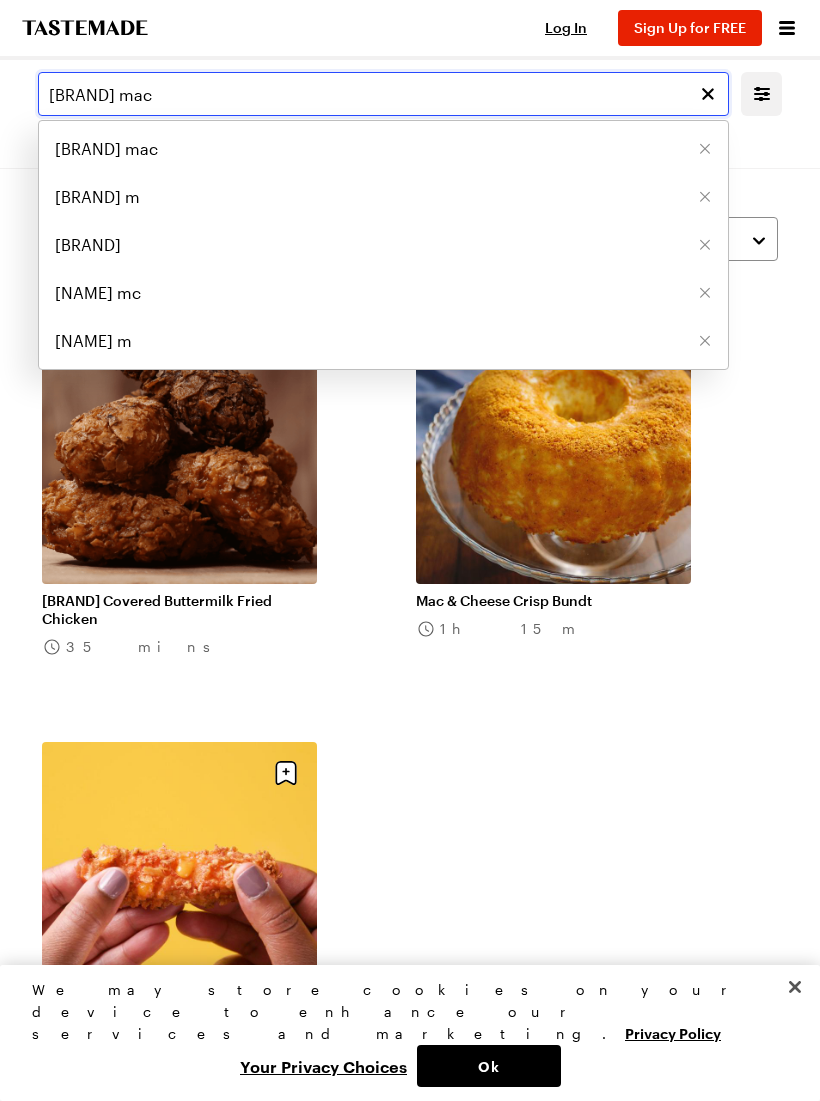 type on "[BRAND] mac" 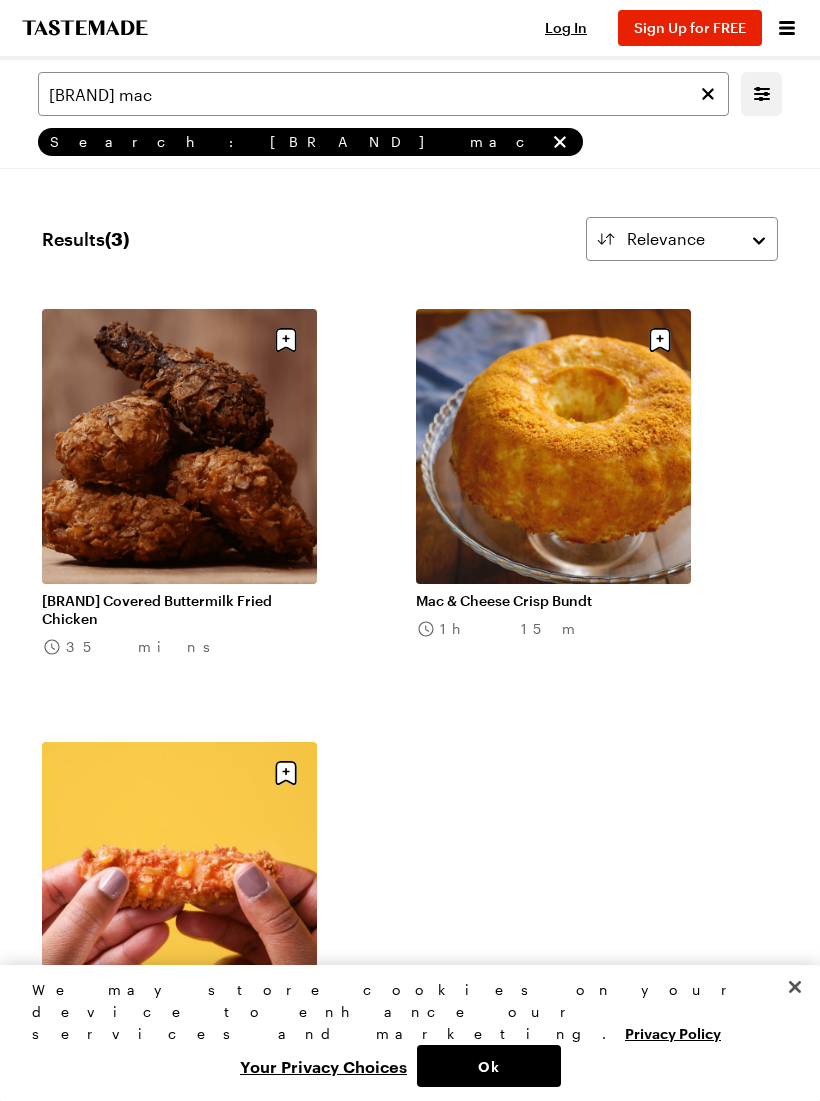 click on "Mac & Cheese Crisp Bundt" at bounding box center (553, 601) 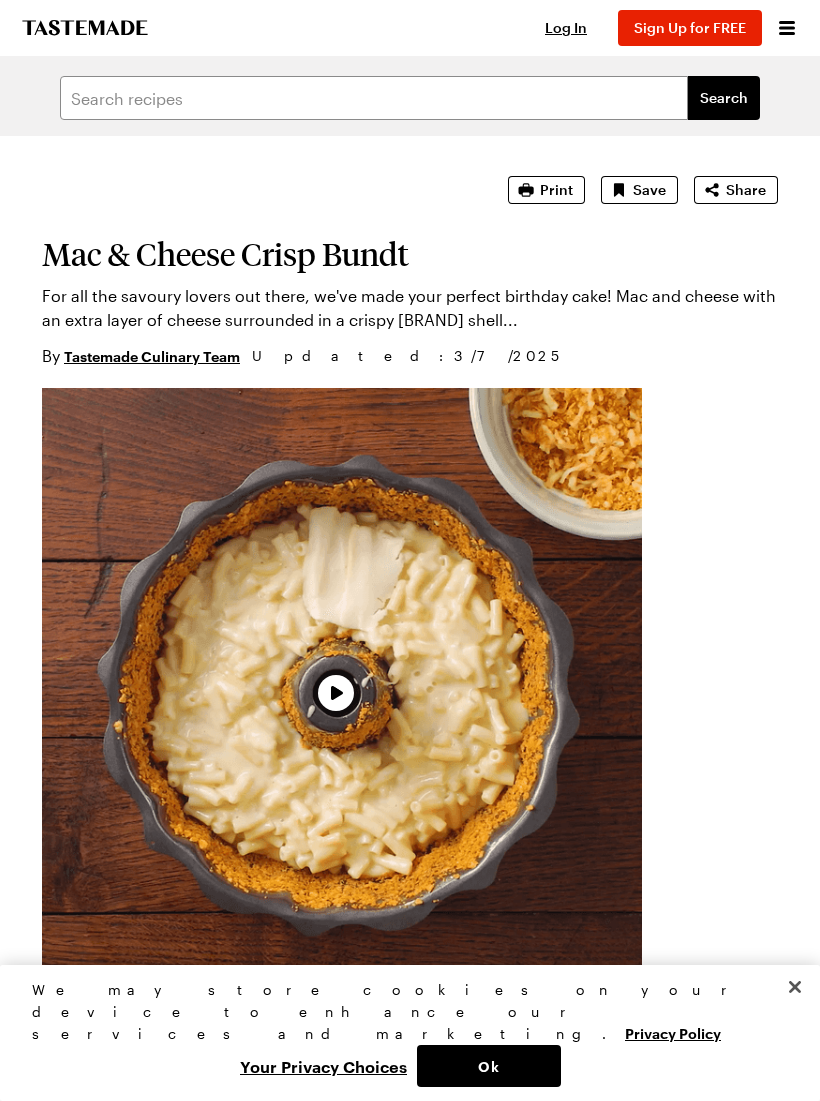scroll, scrollTop: 0, scrollLeft: 0, axis: both 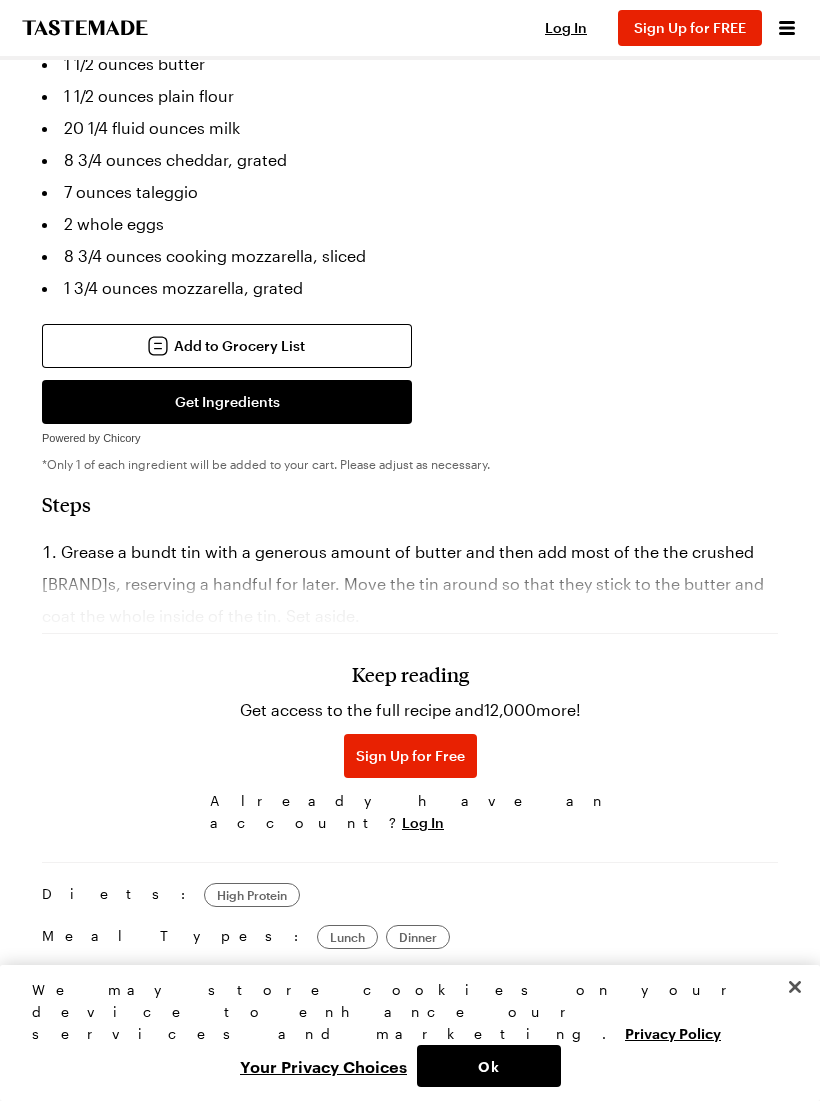 click on "Sign Up for Free" at bounding box center [410, 756] 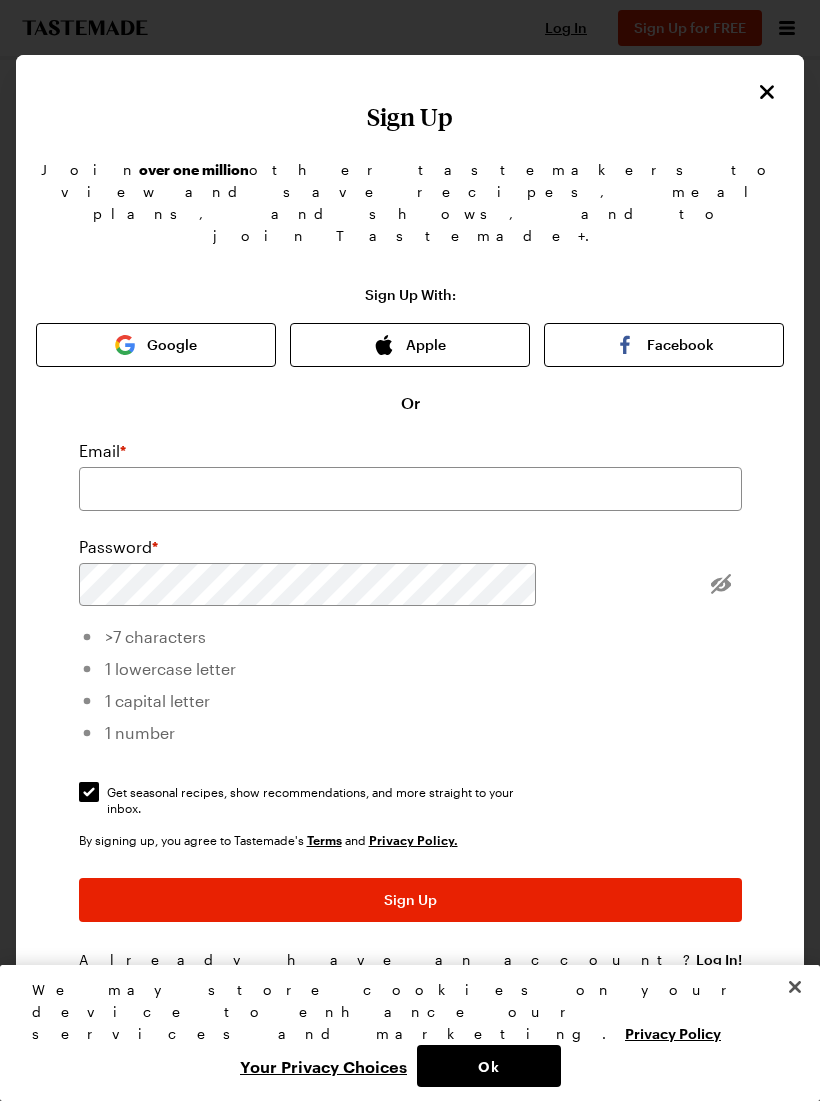 click 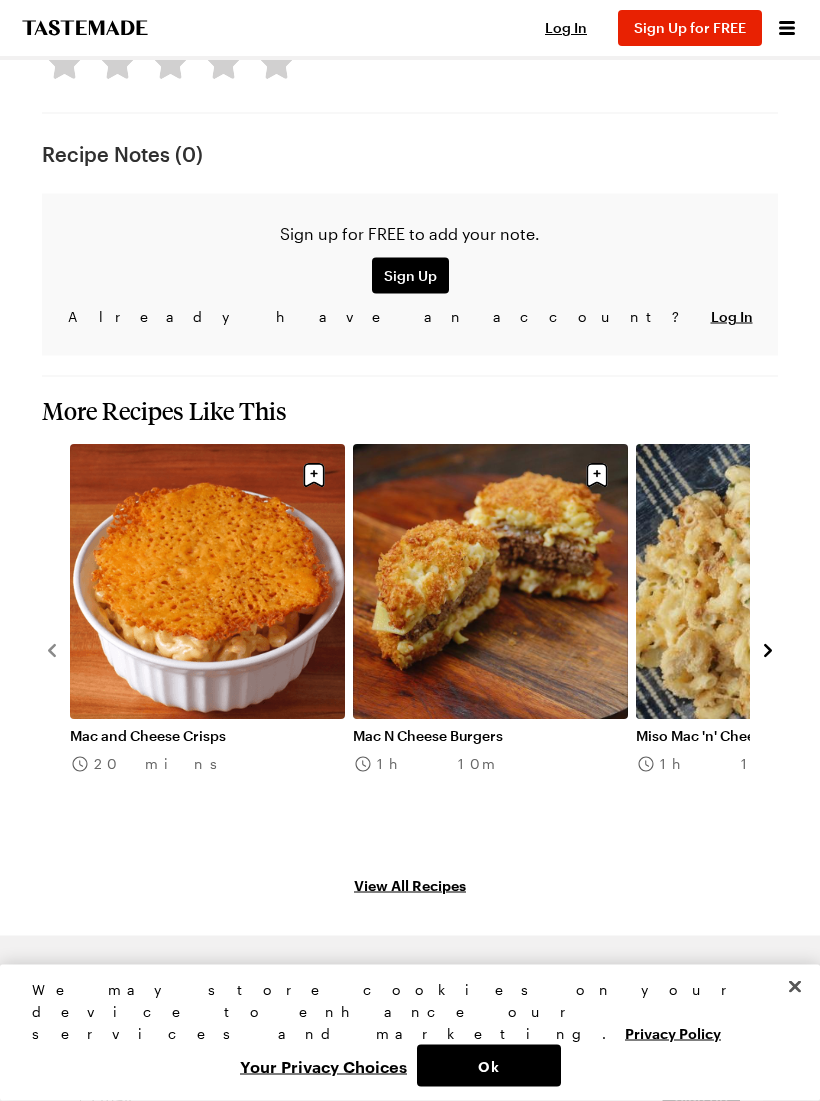 scroll, scrollTop: 2369, scrollLeft: 0, axis: vertical 